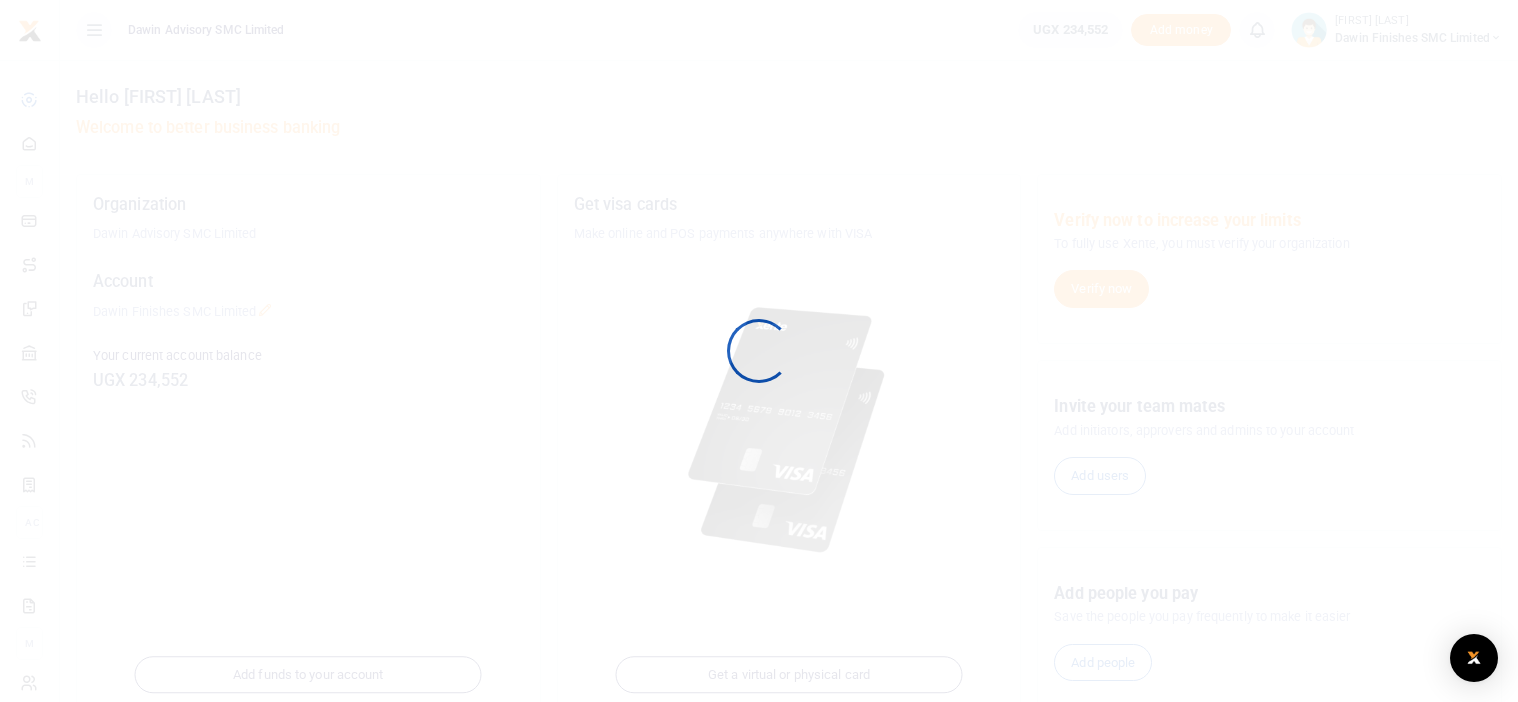 scroll, scrollTop: 0, scrollLeft: 0, axis: both 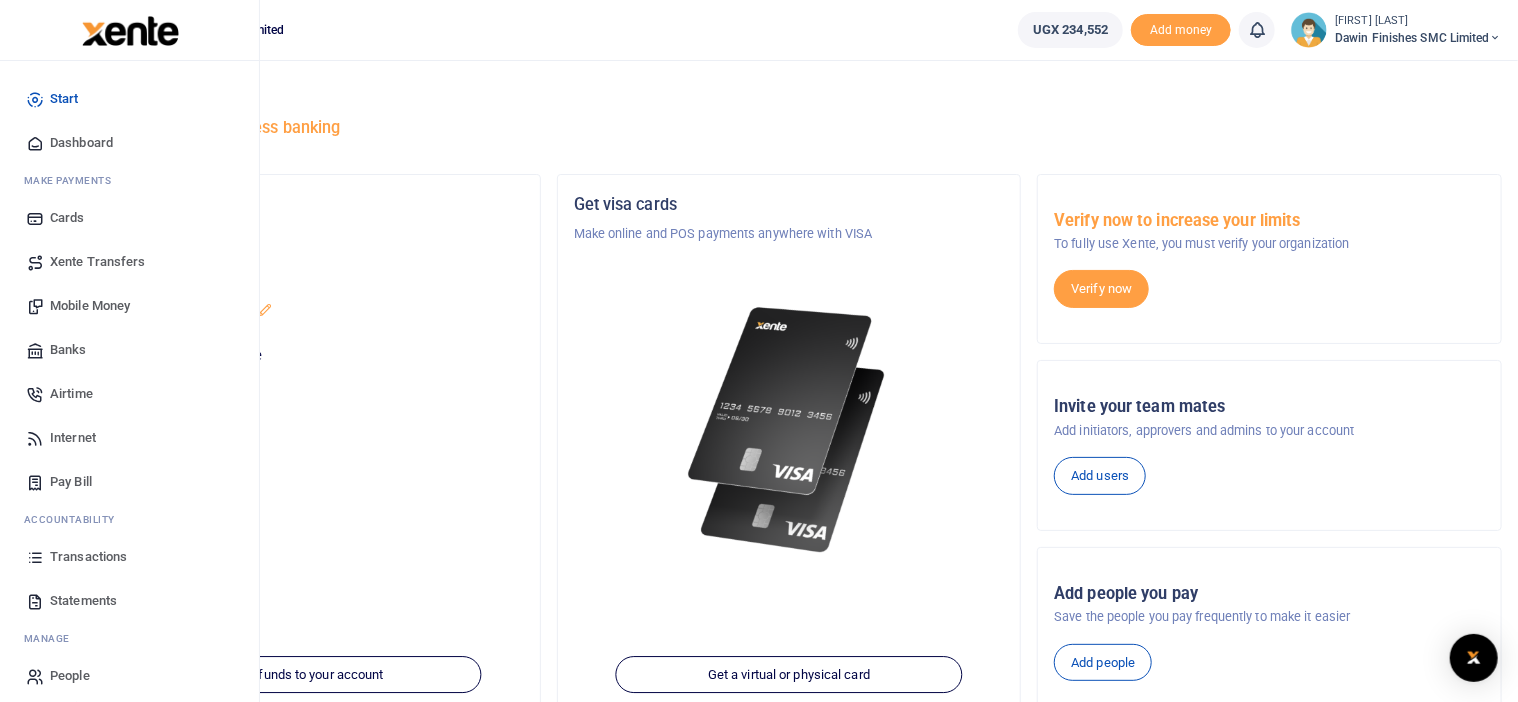 click on "Transactions" at bounding box center (88, 557) 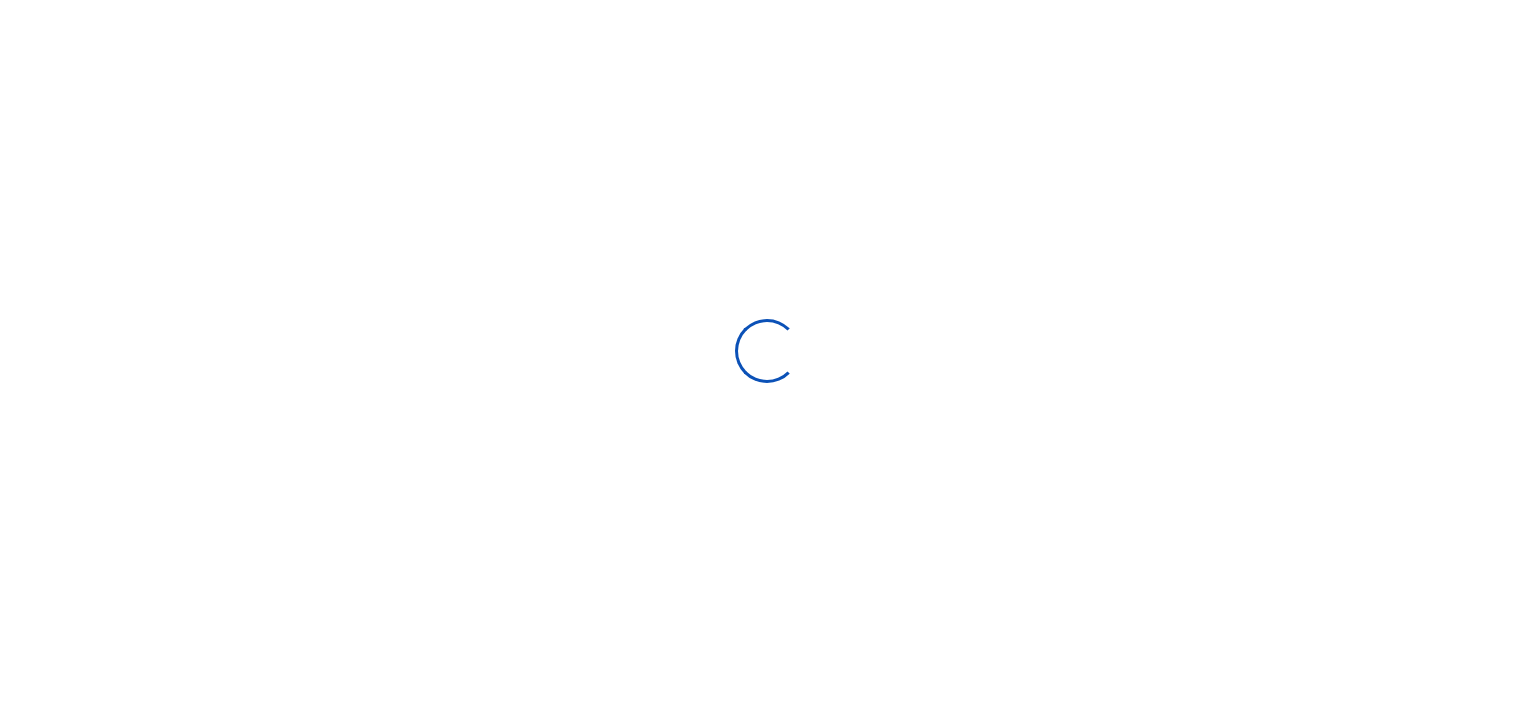 scroll, scrollTop: 0, scrollLeft: 0, axis: both 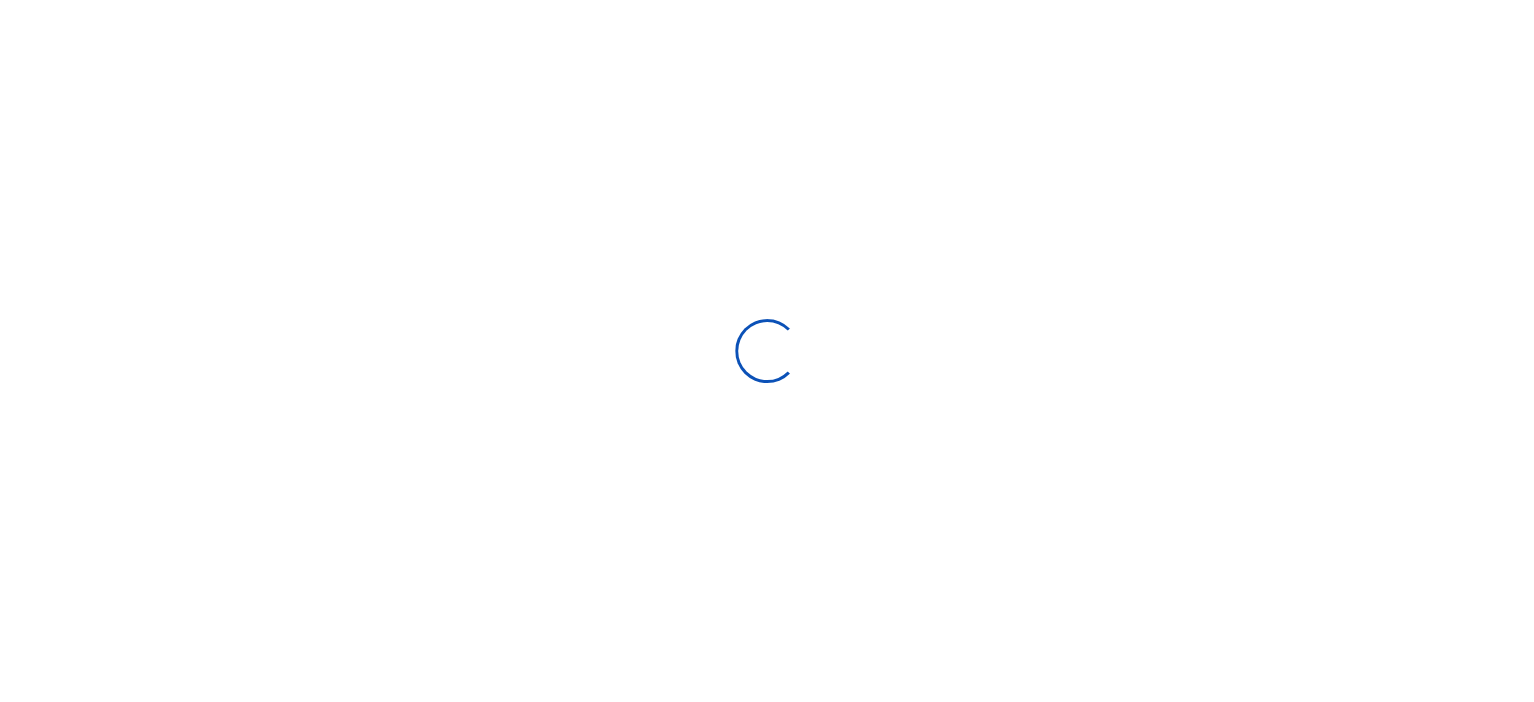 select 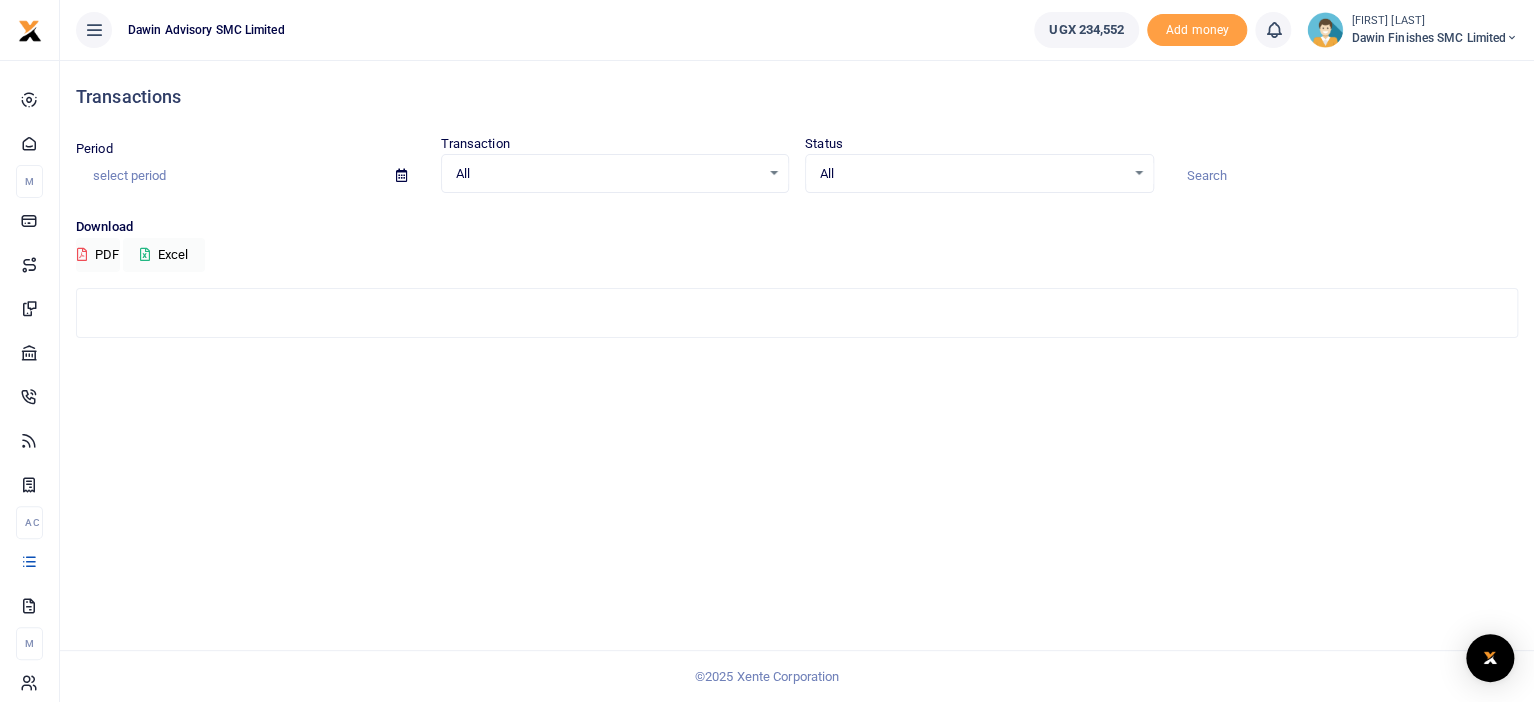 click on "Transactions
Period
Transaction
All Select an option...
All
Airtime
Internet
Utilities
Invoices
Mobile Money Payout
Deposits/Topup
Card creation
Taxes
Bank to Bank Transfer
Status
All Select an option...
All
Processing" at bounding box center [797, 381] 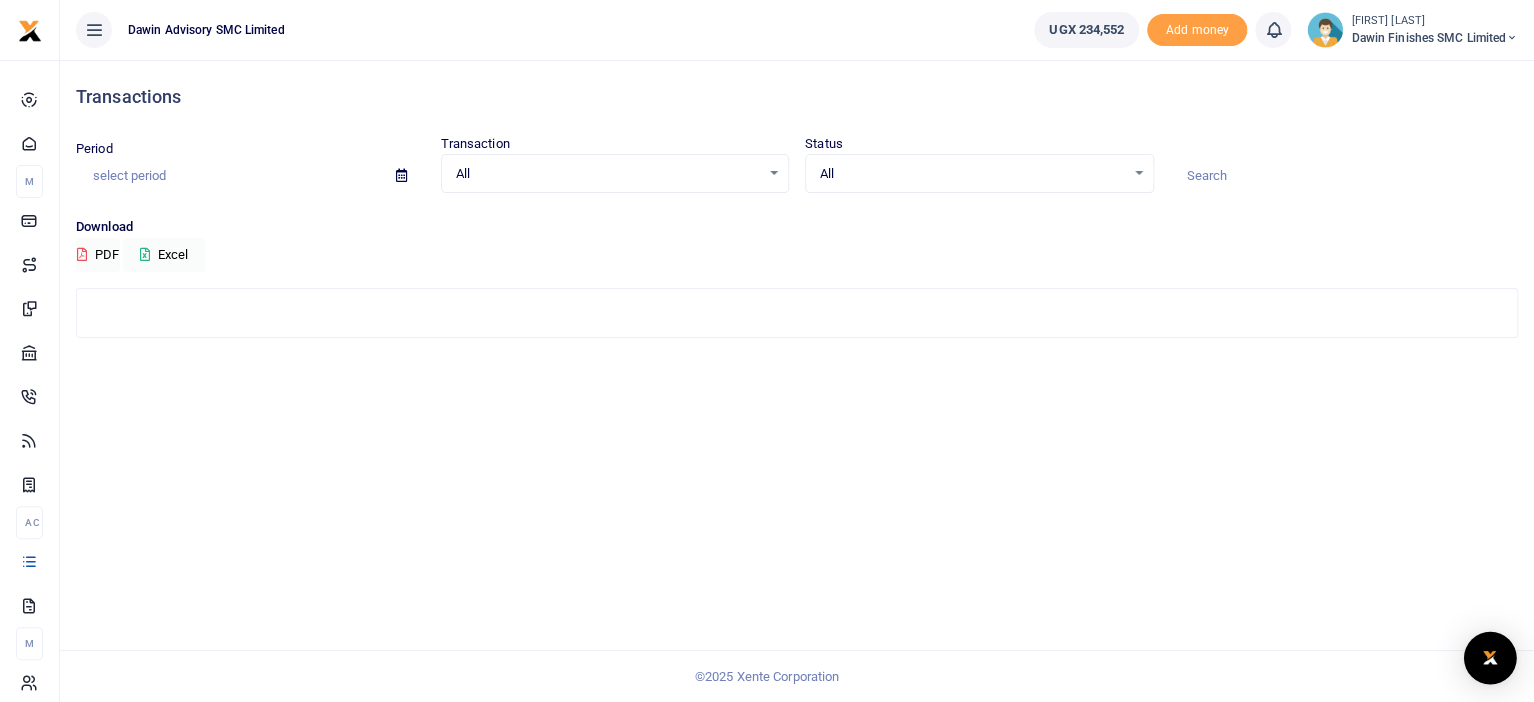 click at bounding box center [1490, 658] 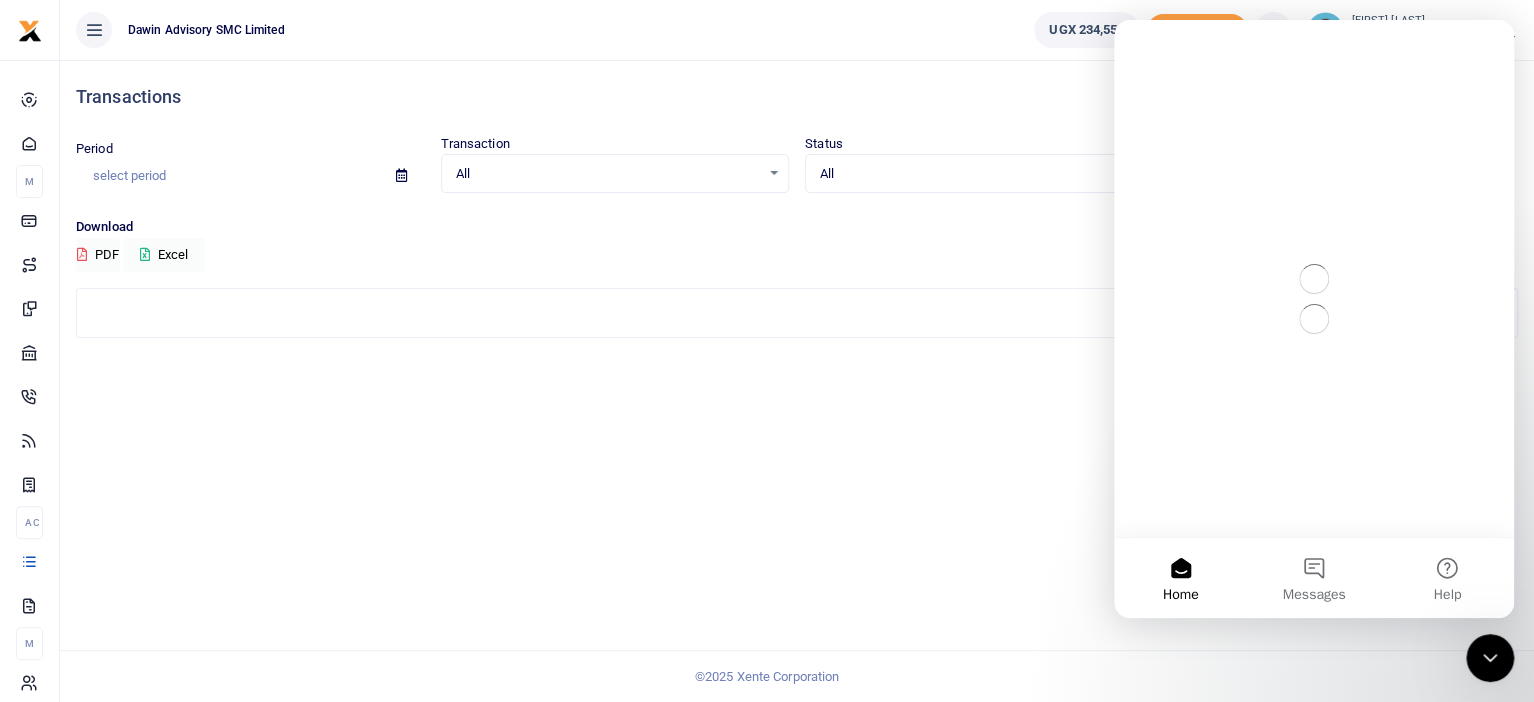 scroll, scrollTop: 0, scrollLeft: 0, axis: both 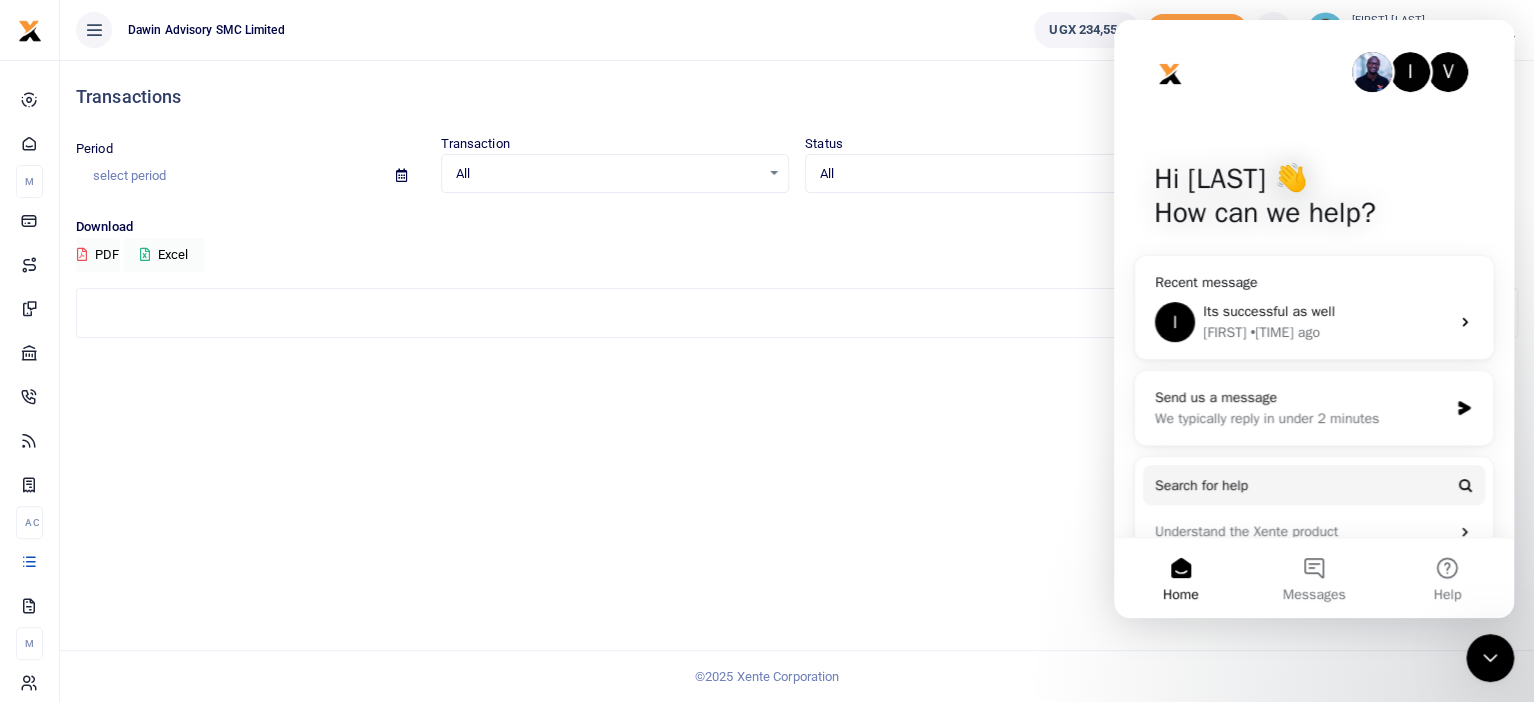 click on "Transactions
Period
Transaction
All Select an option...
All
Airtime
Internet
Utilities
Invoices
Mobile Money Payout
Deposits/Topup
Card creation
Taxes
Bank to Bank Transfer
Status
All Select an option...
All
Processing" at bounding box center [797, 381] 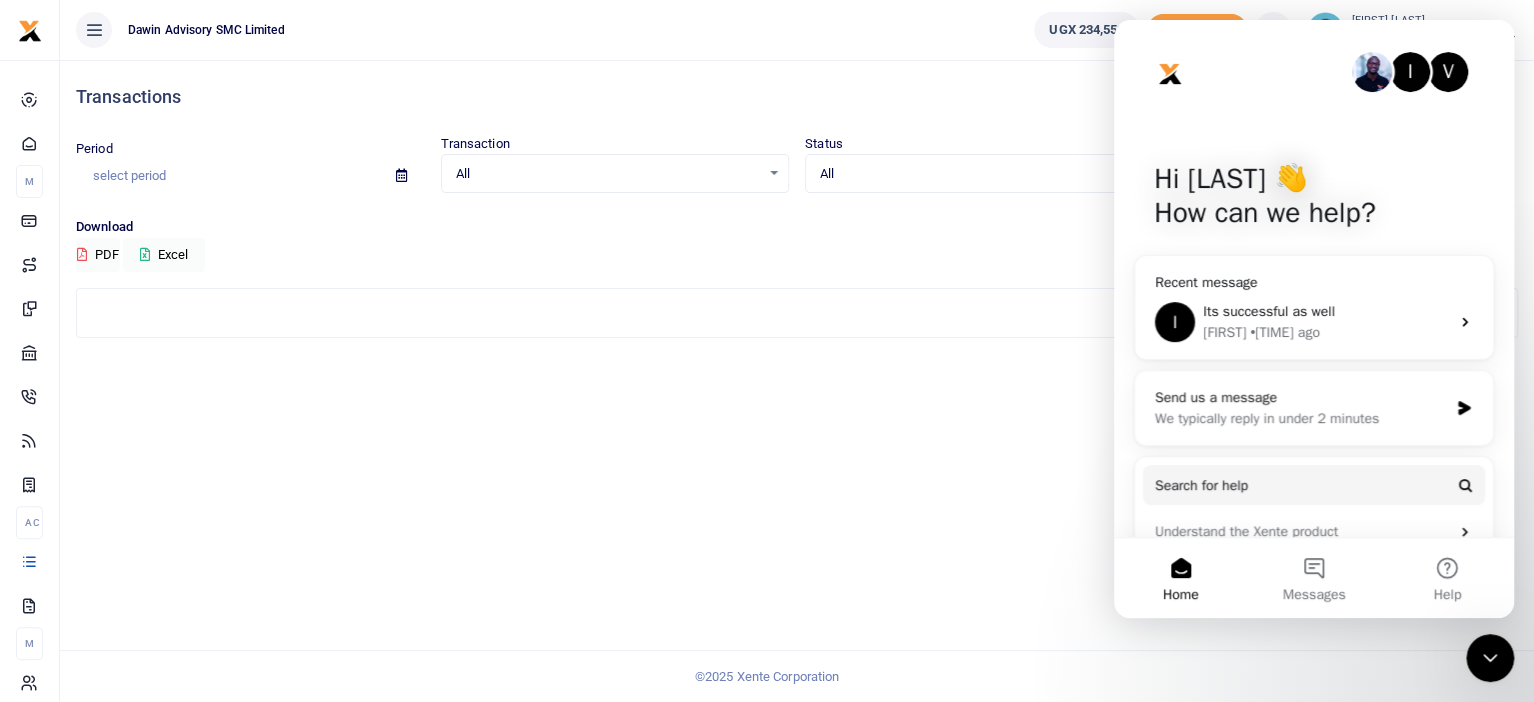 click on "Transactions
Period
Transaction
All Select an option...
All
Airtime
Internet
Utilities
Invoices
Mobile Money Payout
Deposits/Topup
Card creation
Taxes
Bank to Bank Transfer
Status
All Select an option...
All
Processing" at bounding box center (797, 381) 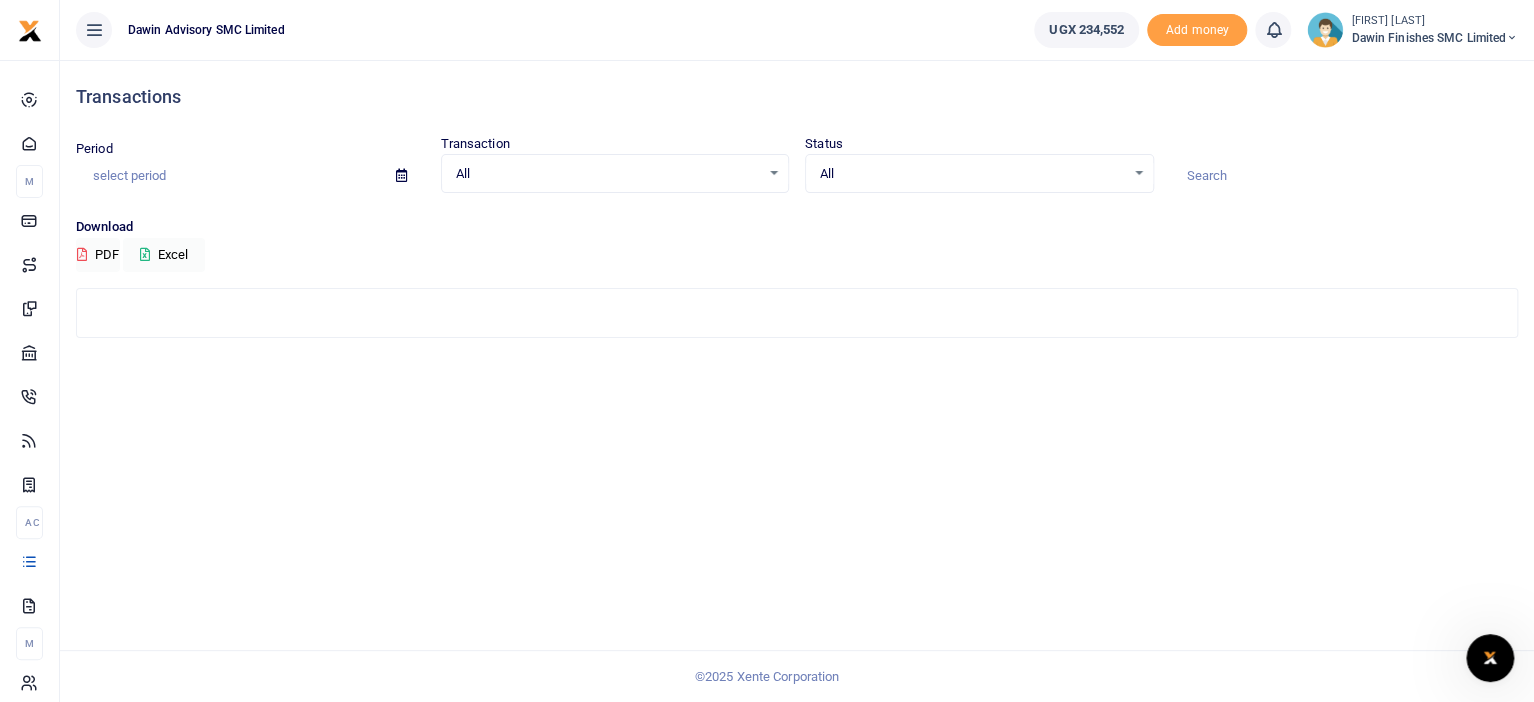 scroll, scrollTop: 0, scrollLeft: 0, axis: both 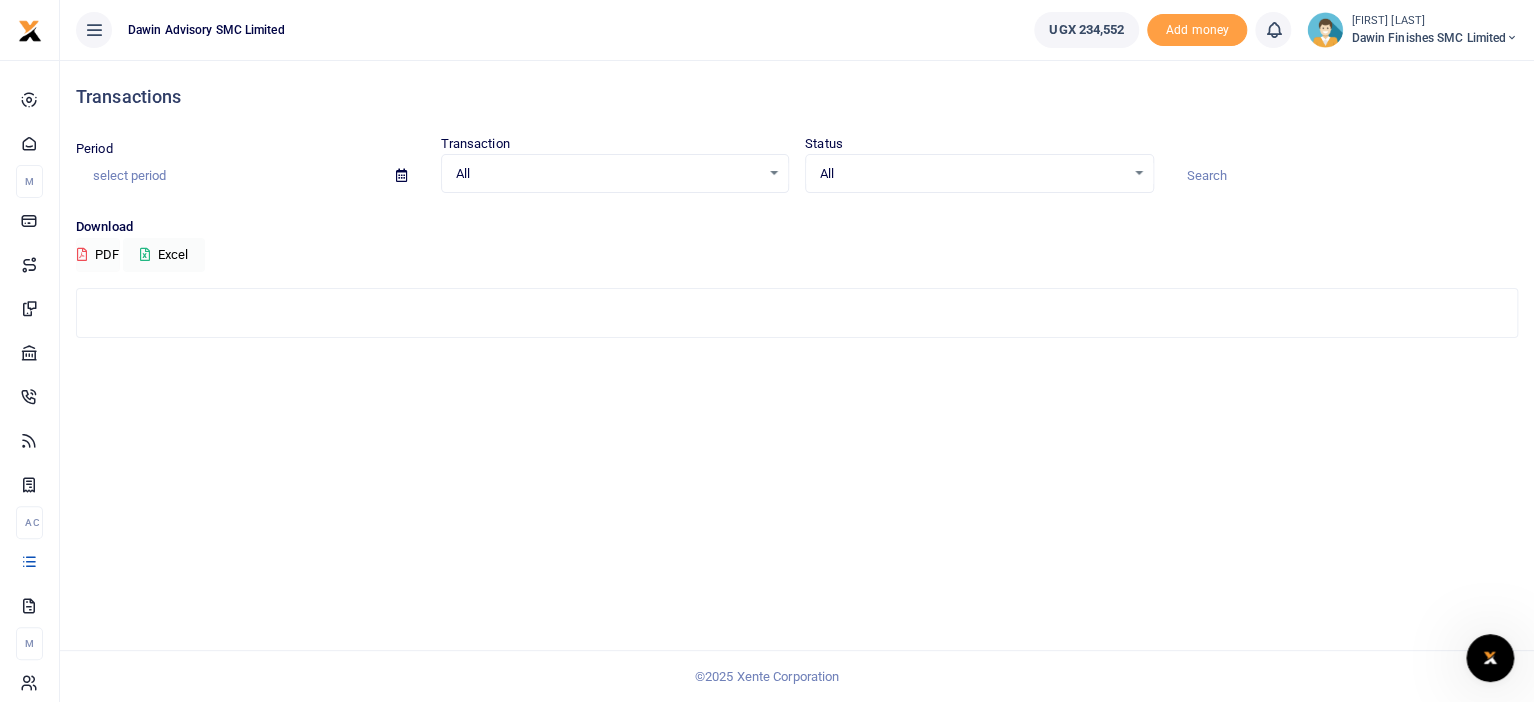 click on "PDF" at bounding box center (98, 255) 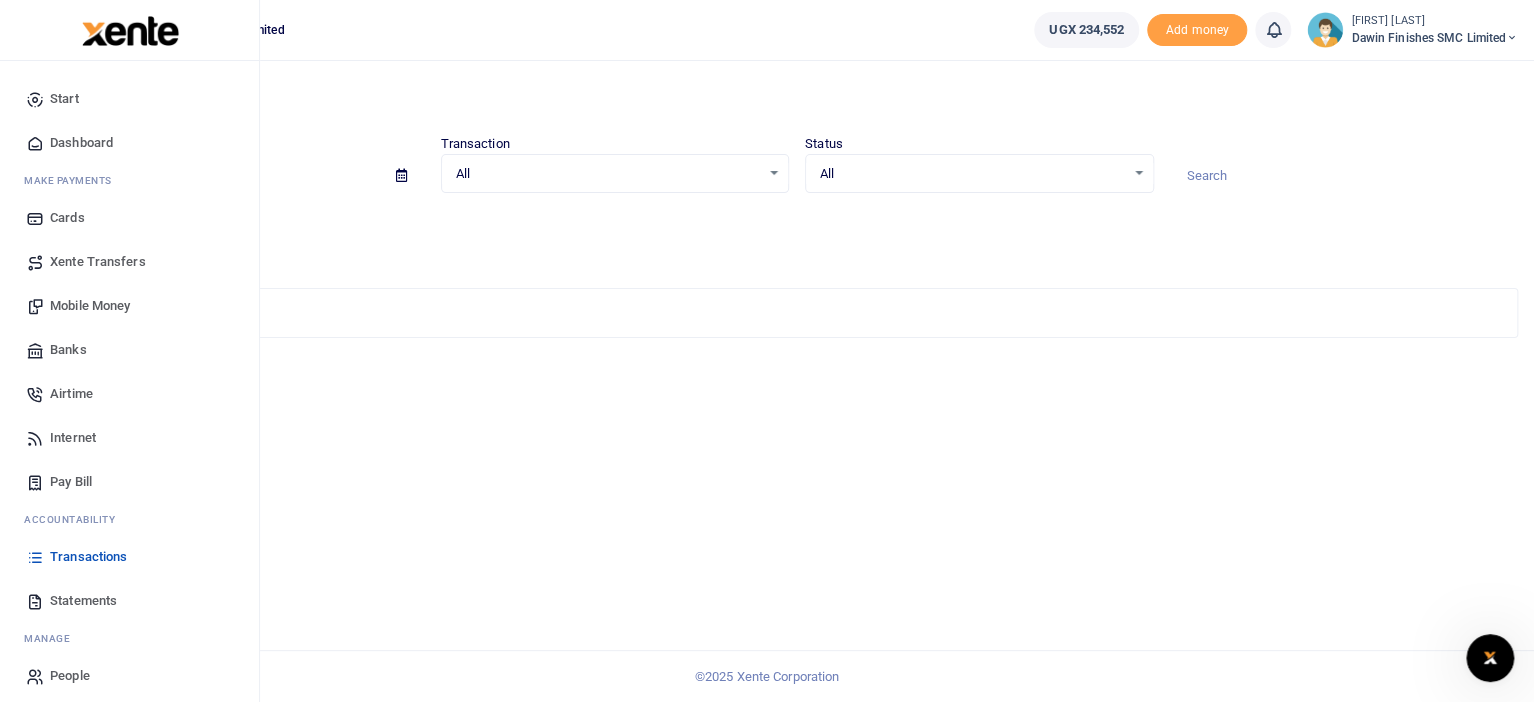 click on "Statements" at bounding box center (83, 601) 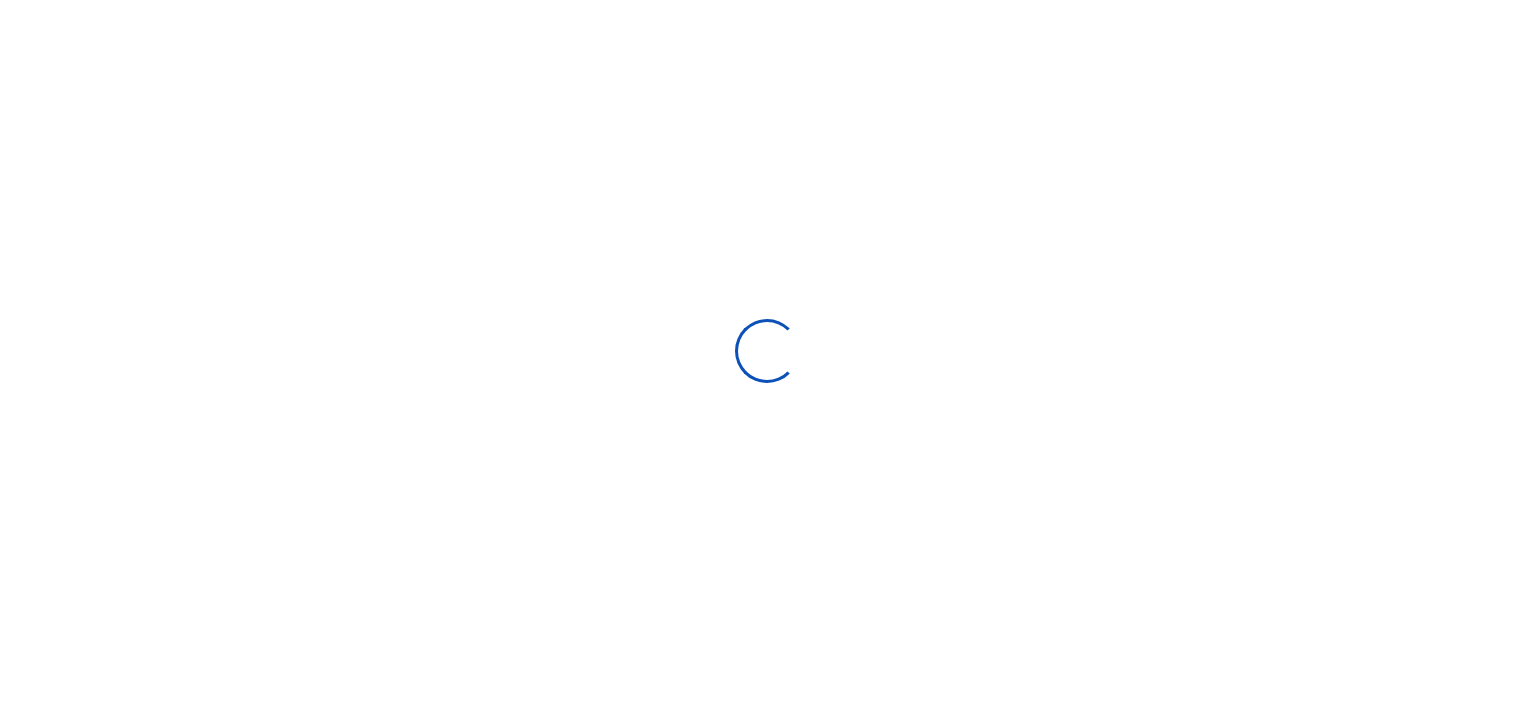 select on "ALL" 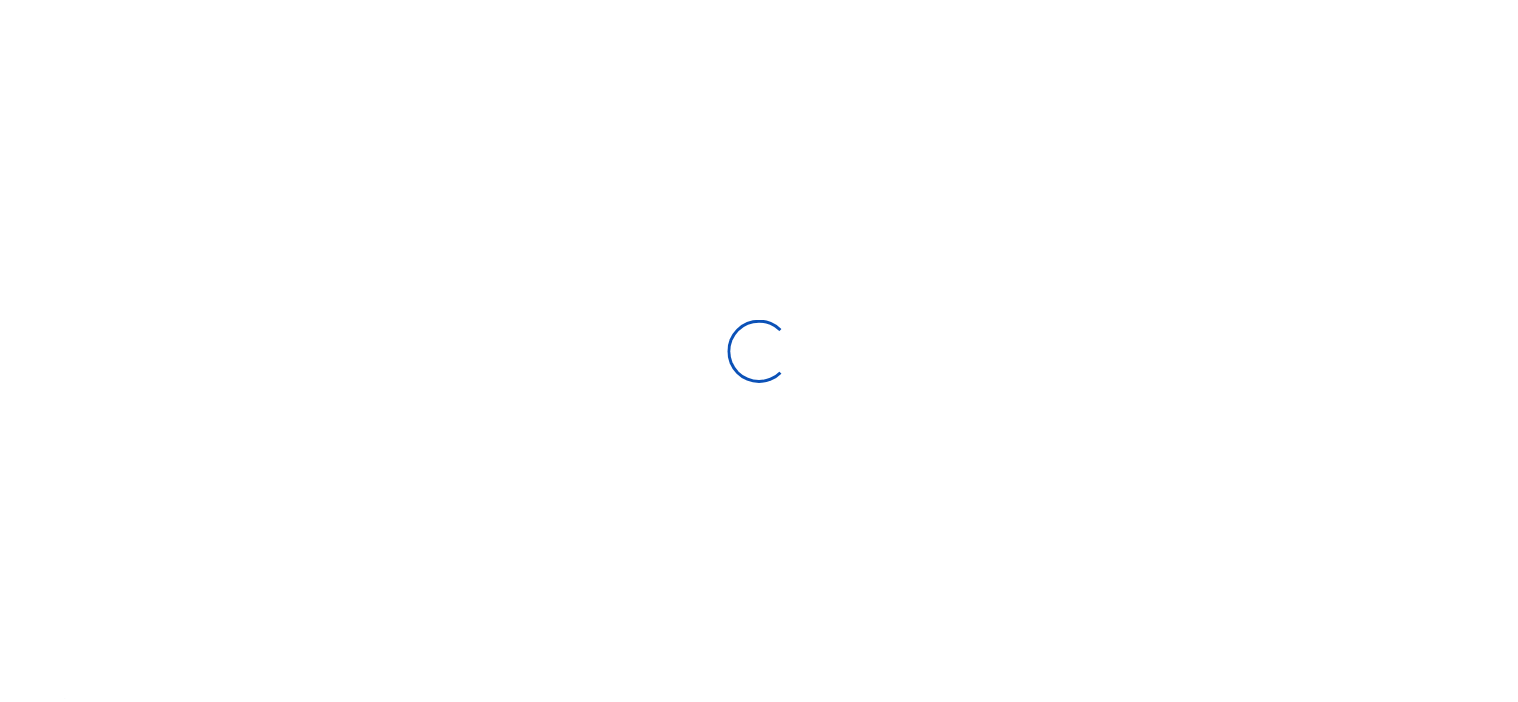 scroll, scrollTop: 0, scrollLeft: 0, axis: both 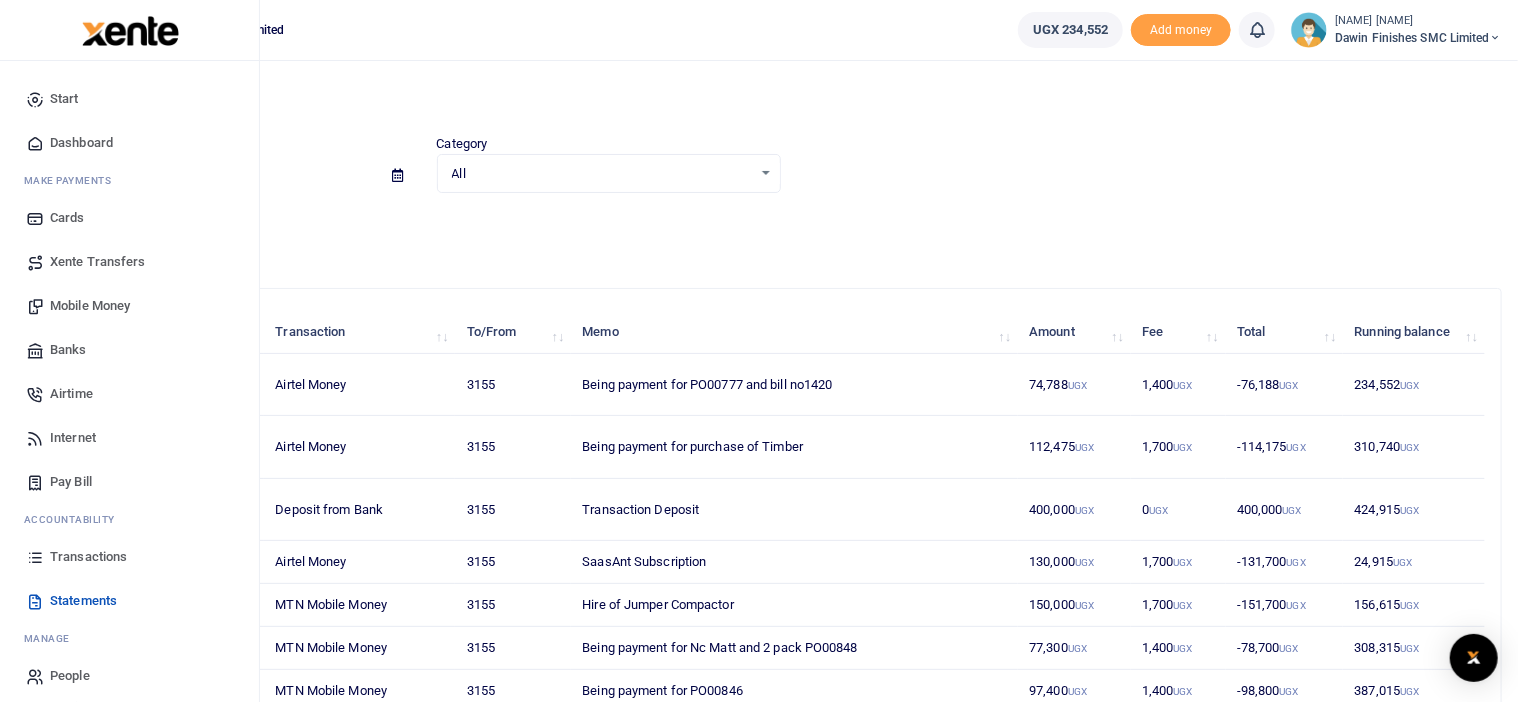 click on "Transactions" at bounding box center [88, 557] 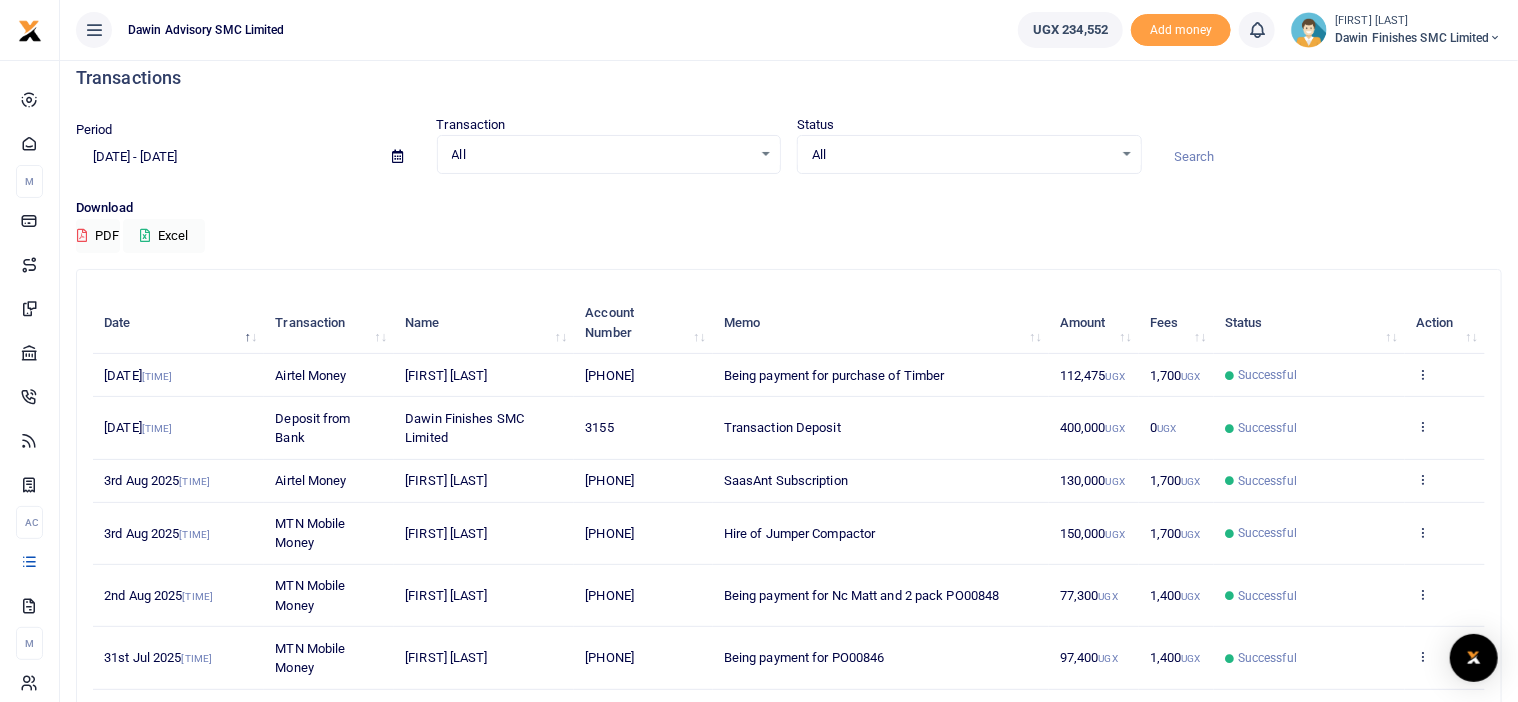 scroll, scrollTop: 24, scrollLeft: 0, axis: vertical 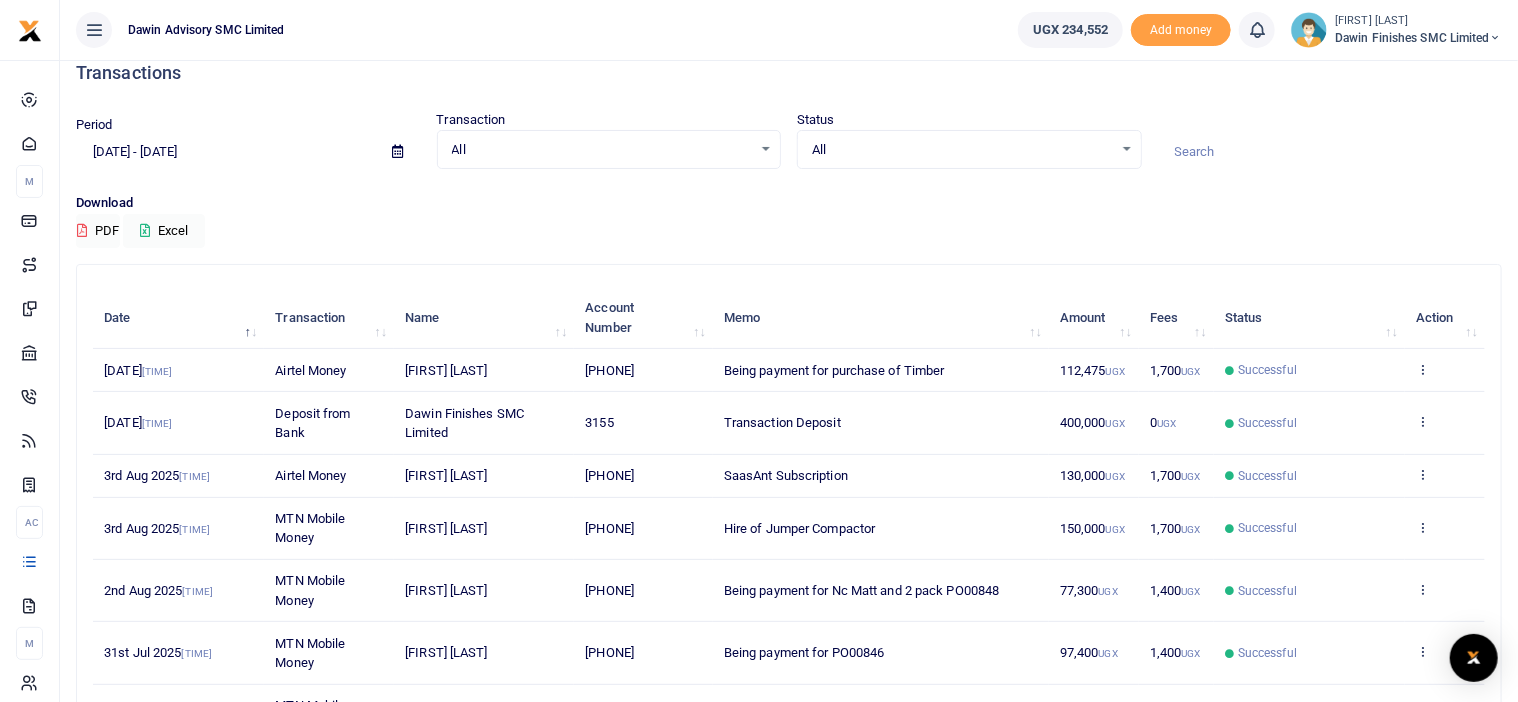 click on "Download" at bounding box center [789, 203] 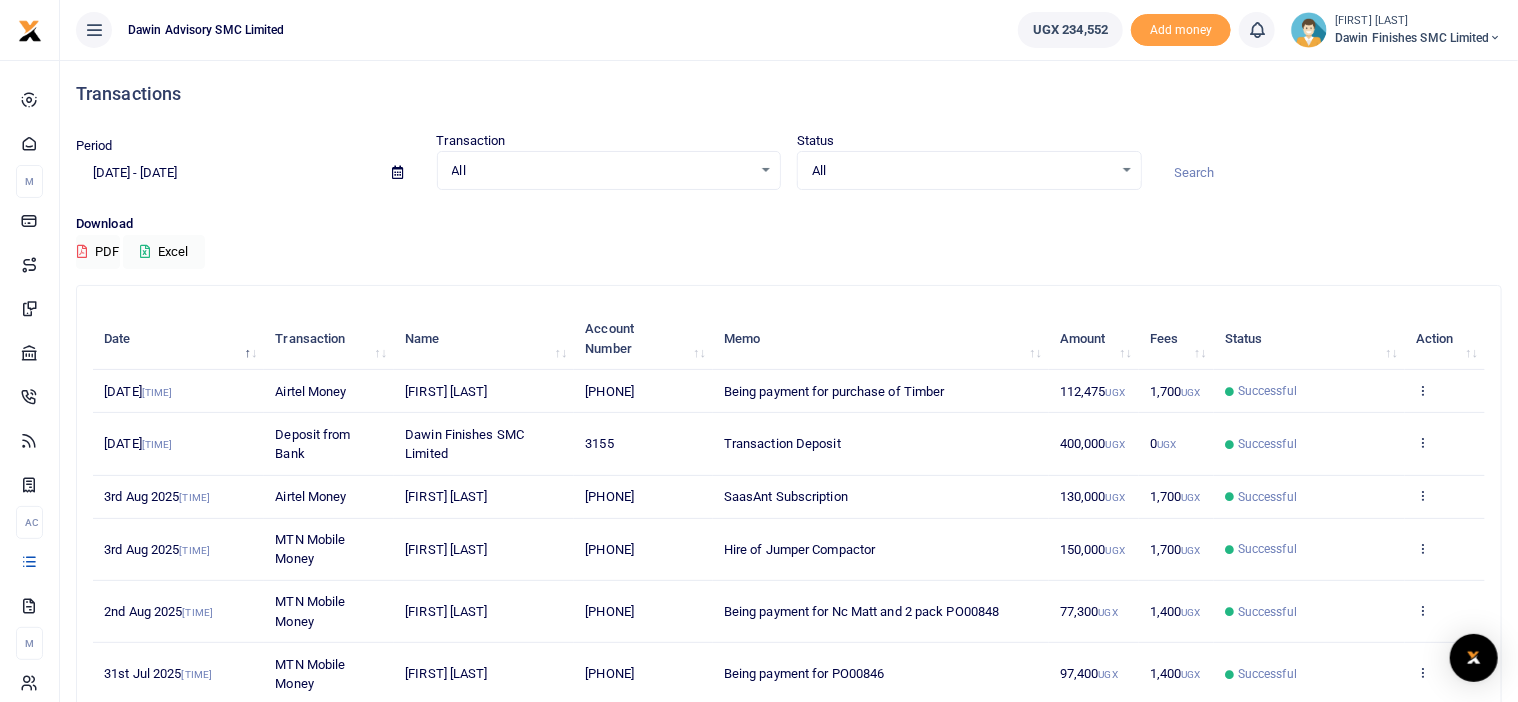 scroll, scrollTop: 0, scrollLeft: 0, axis: both 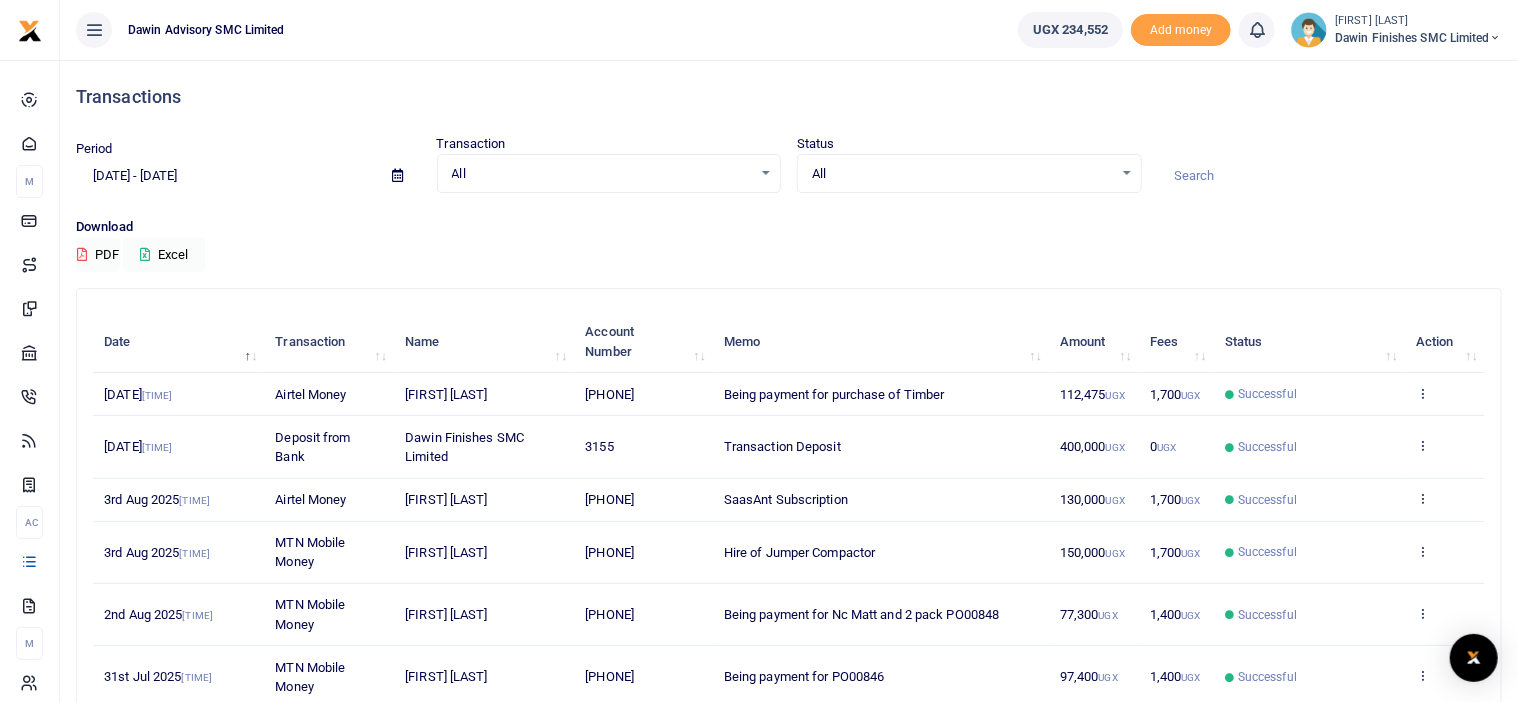 click on "Transactions" at bounding box center [789, 97] 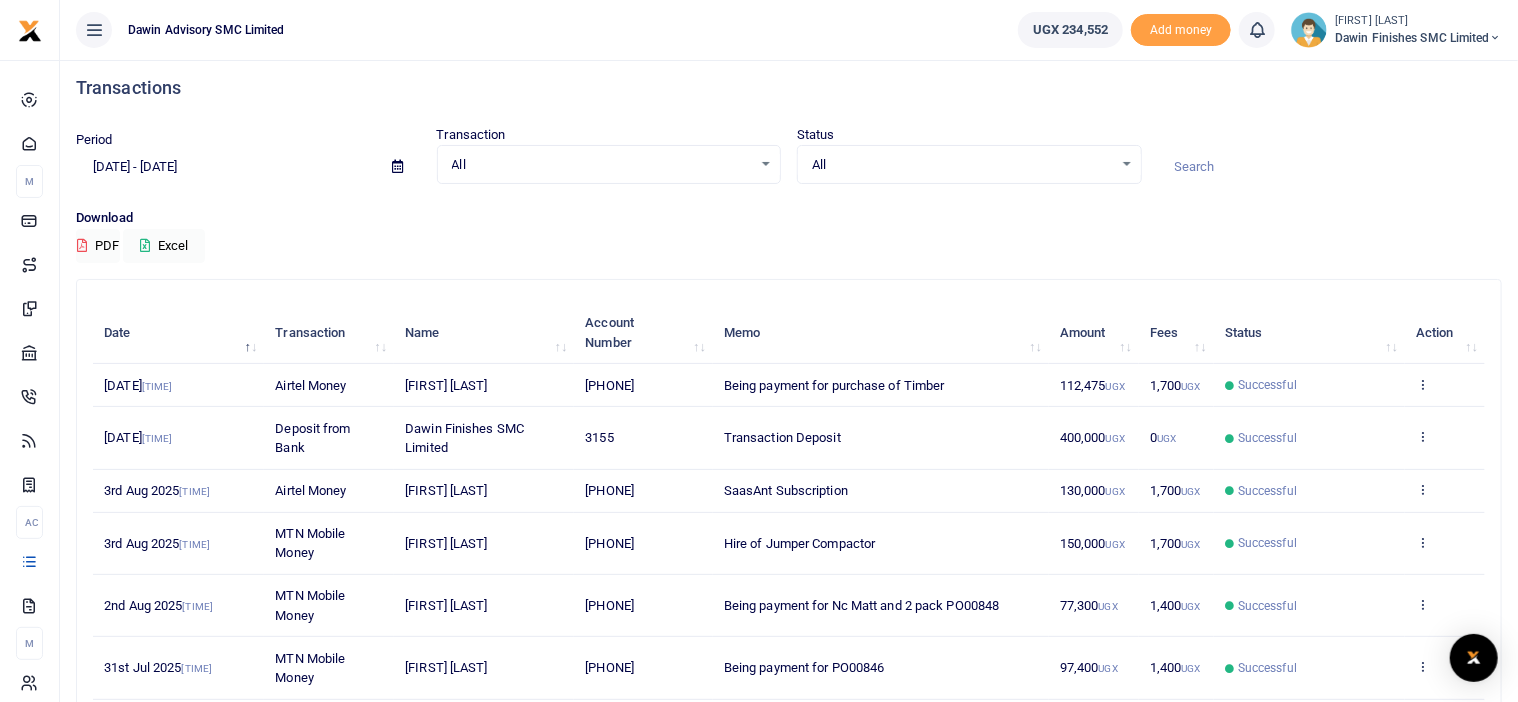 scroll, scrollTop: 0, scrollLeft: 0, axis: both 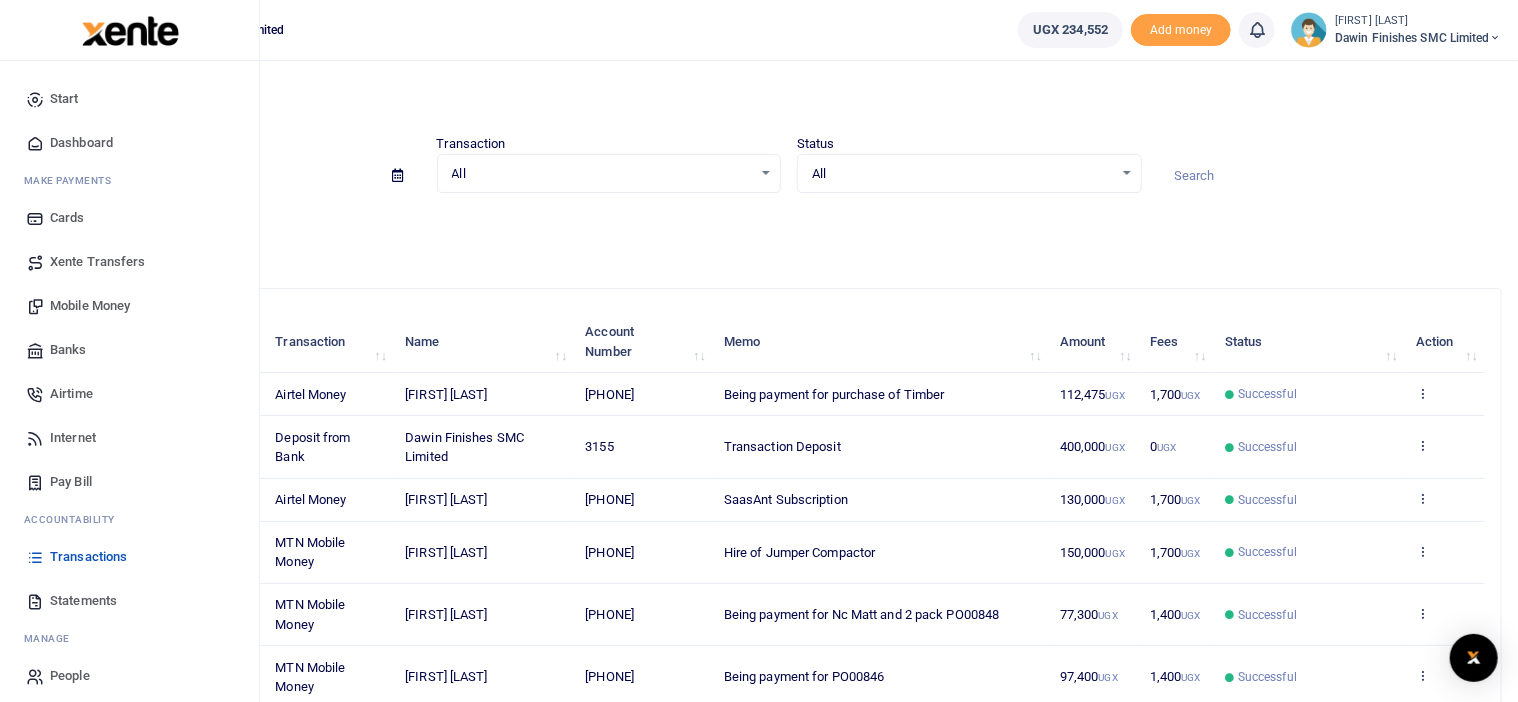click on "Mobile Money" at bounding box center (90, 306) 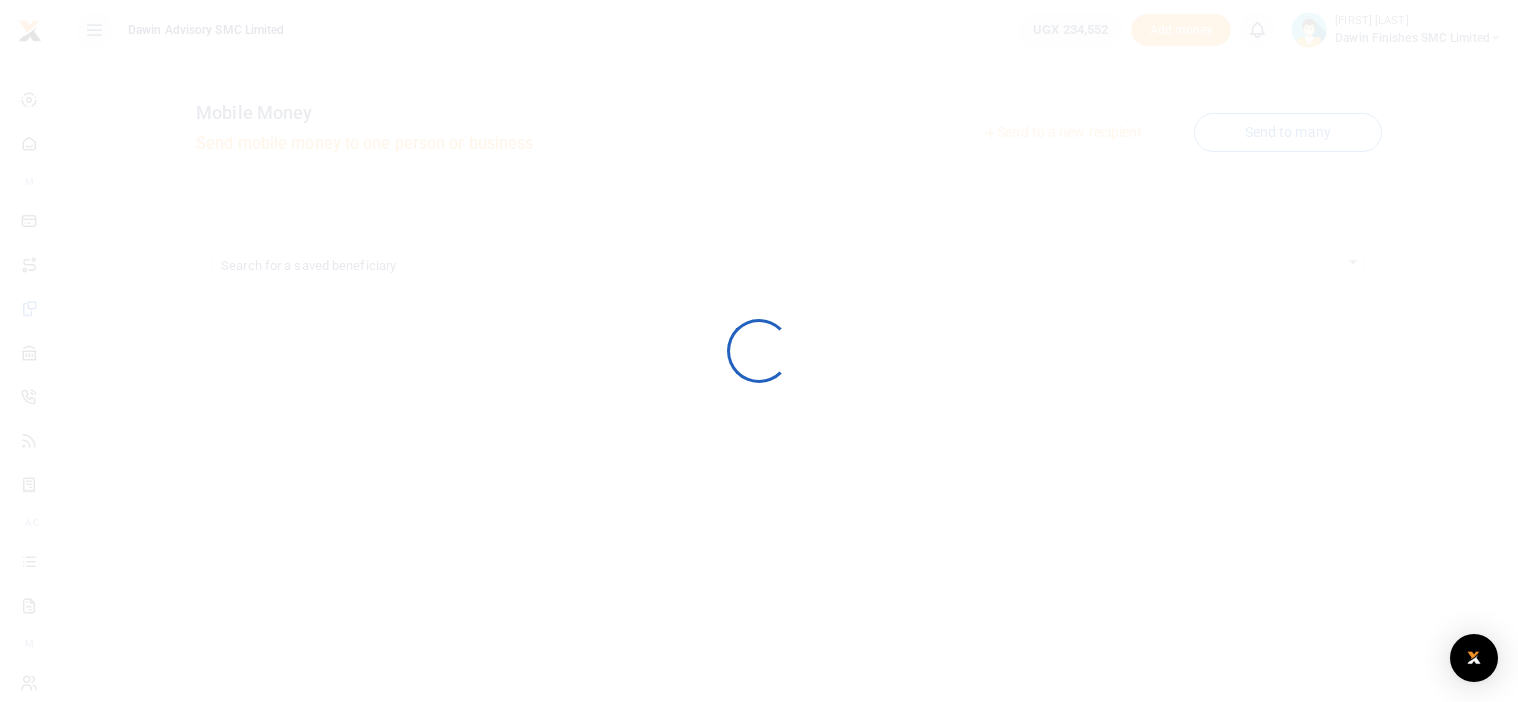 scroll, scrollTop: 0, scrollLeft: 0, axis: both 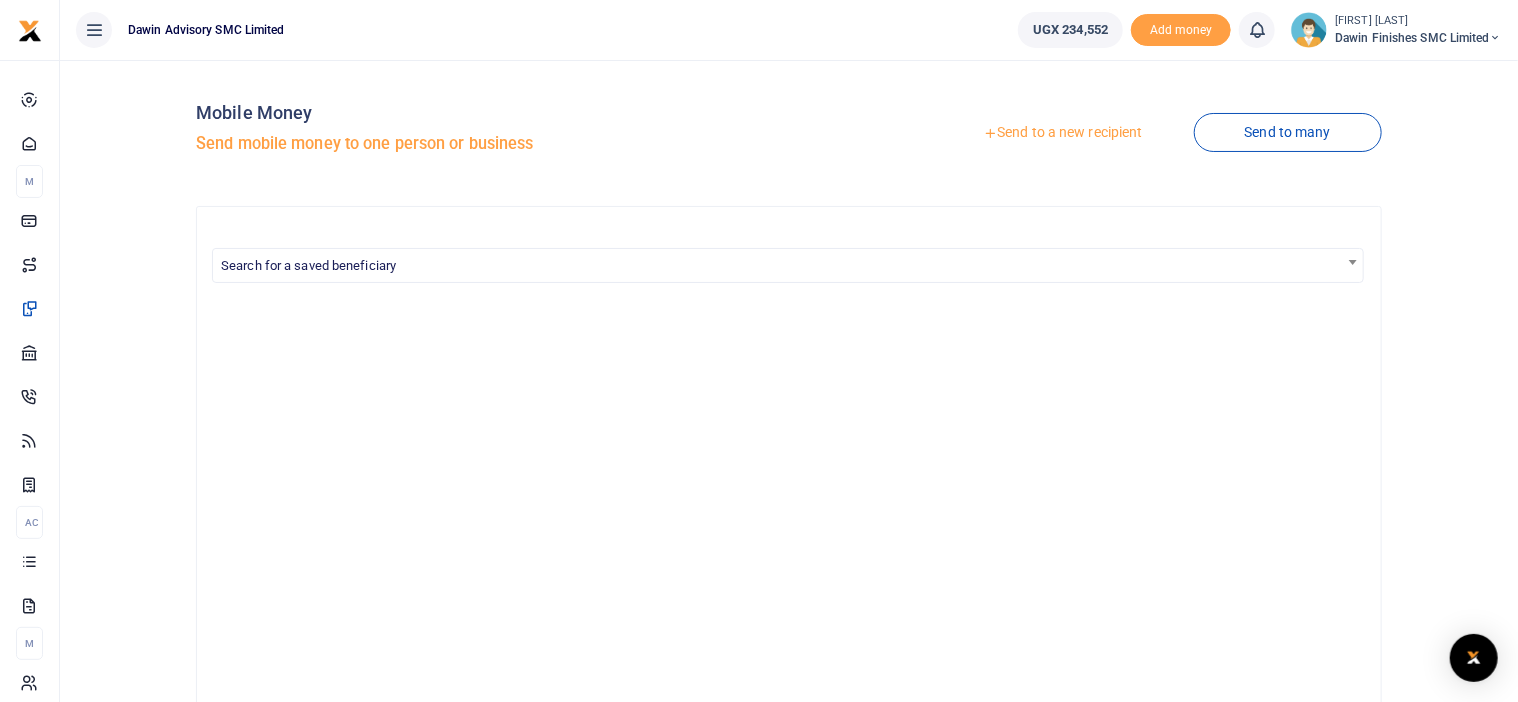 click on "Send to a new recipient" at bounding box center [1062, 133] 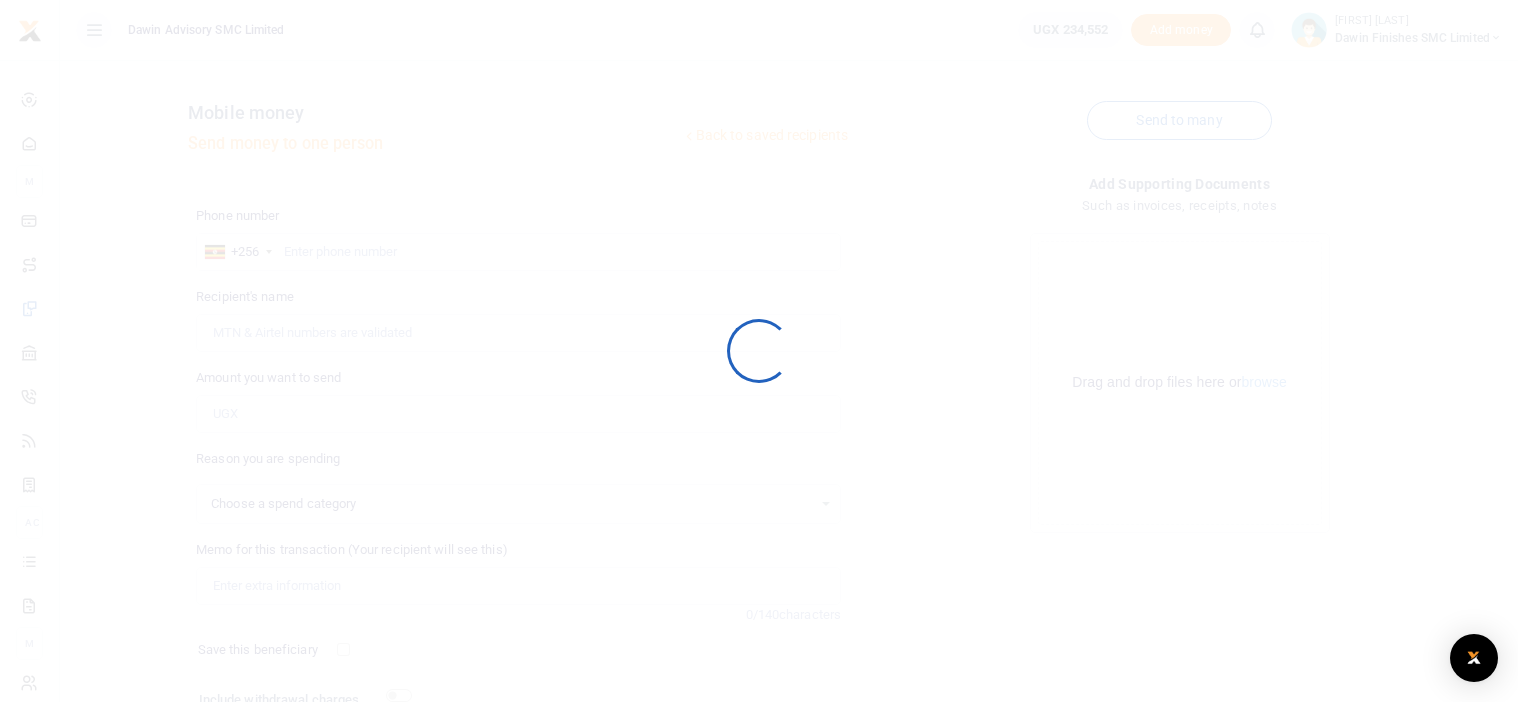 select 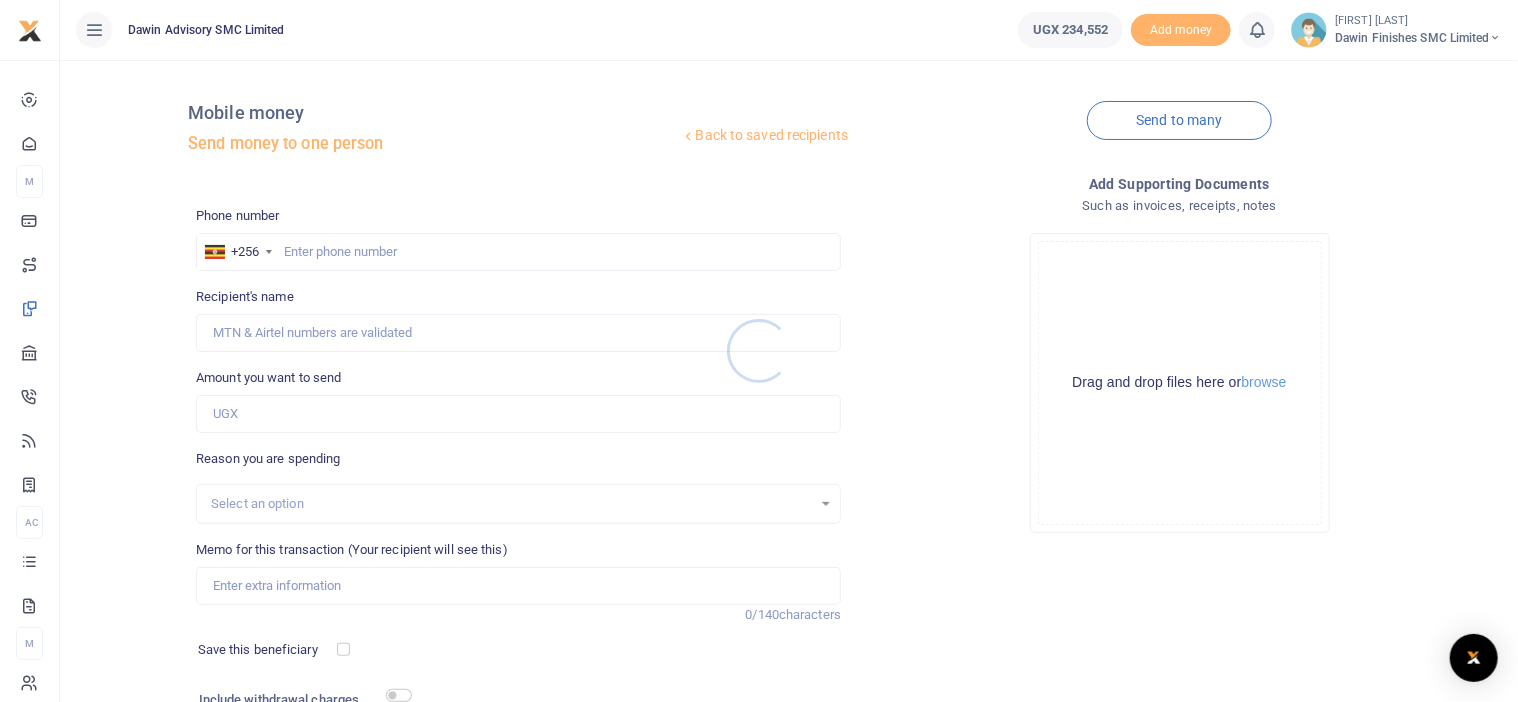 click at bounding box center [759, 351] 